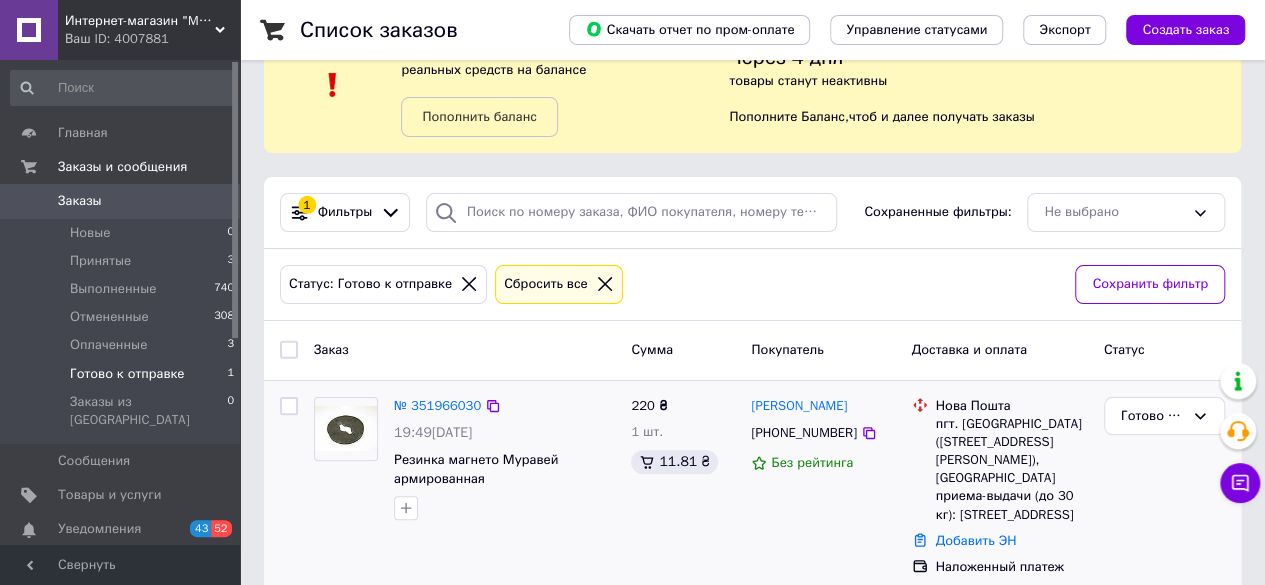 scroll, scrollTop: 96, scrollLeft: 0, axis: vertical 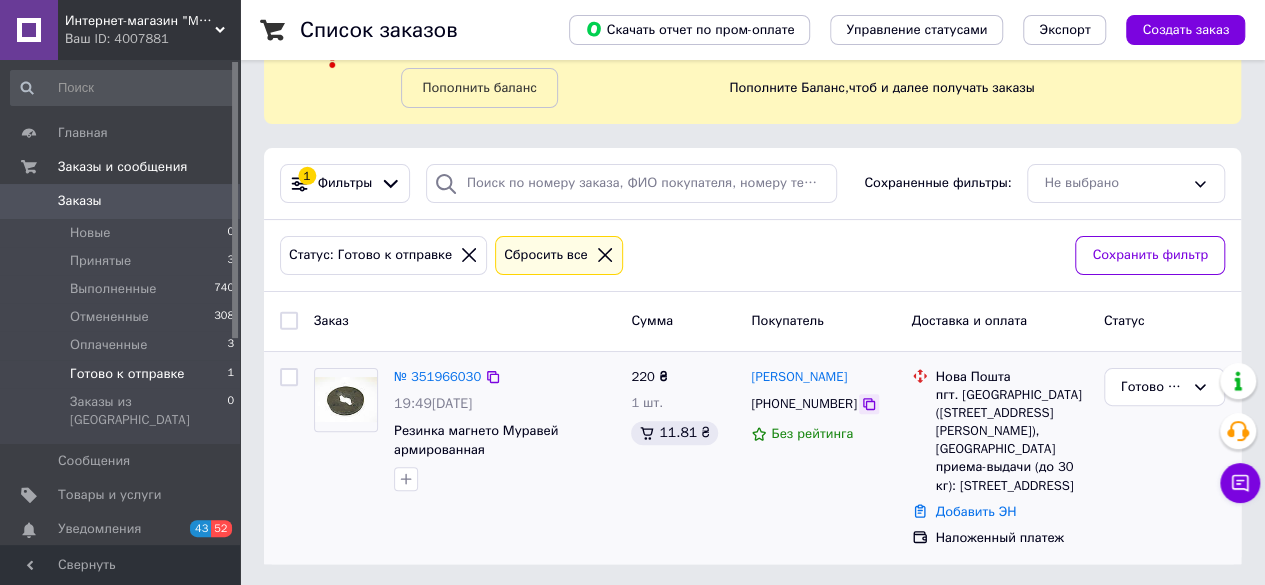 click 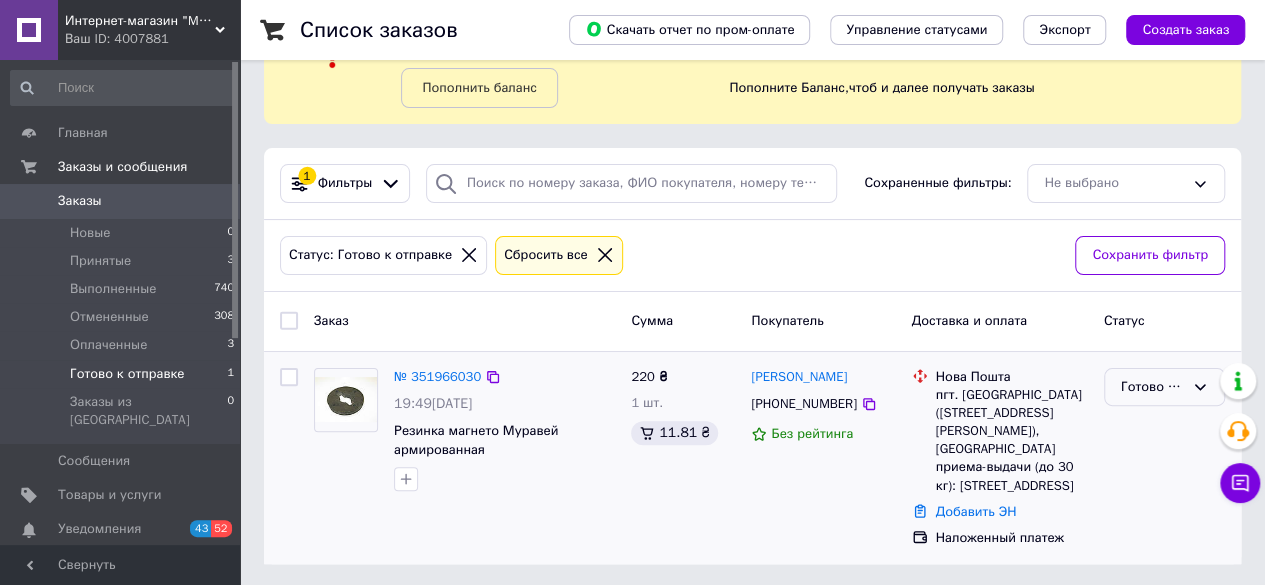 click on "Готово к отправке" at bounding box center (1152, 387) 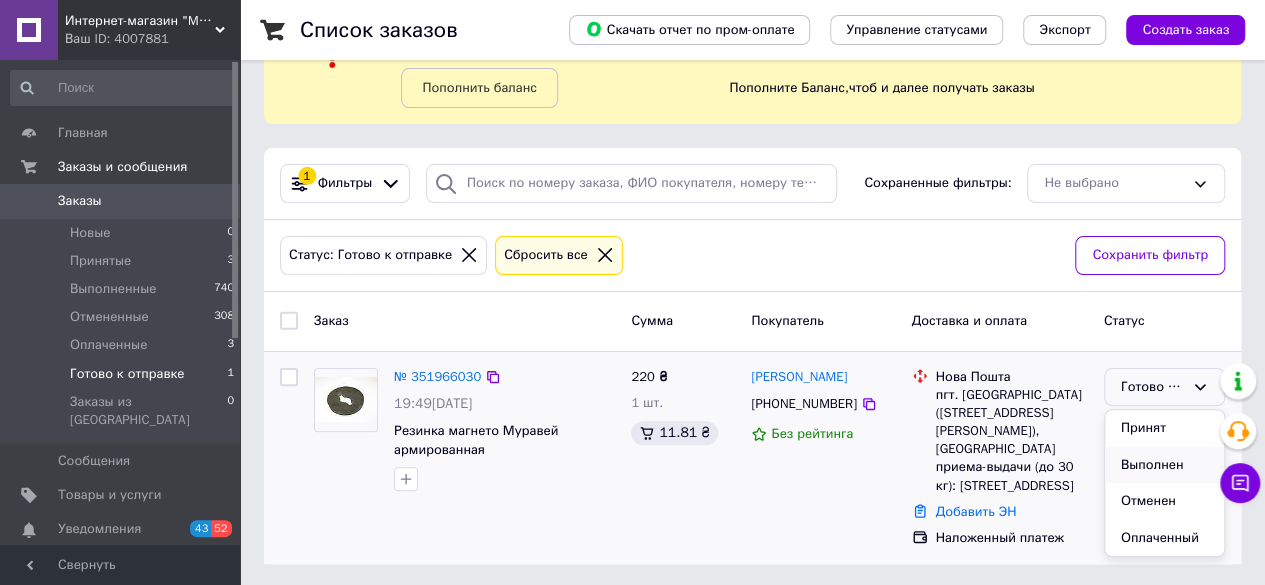 click on "Выполнен" at bounding box center (1164, 465) 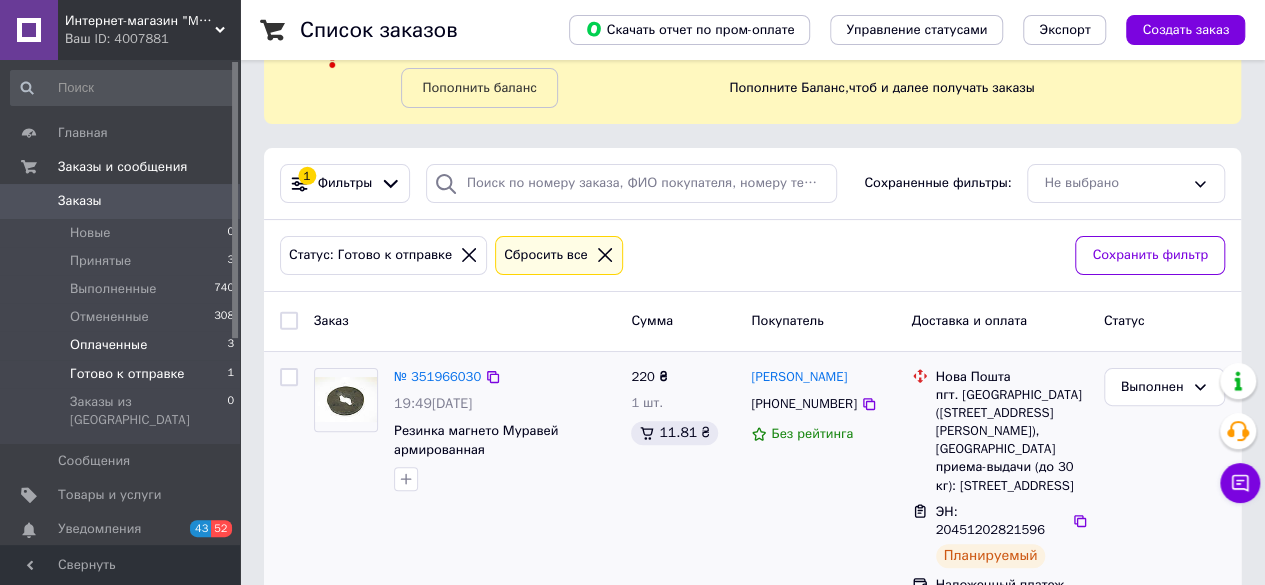 click on "Оплаченные" at bounding box center [108, 345] 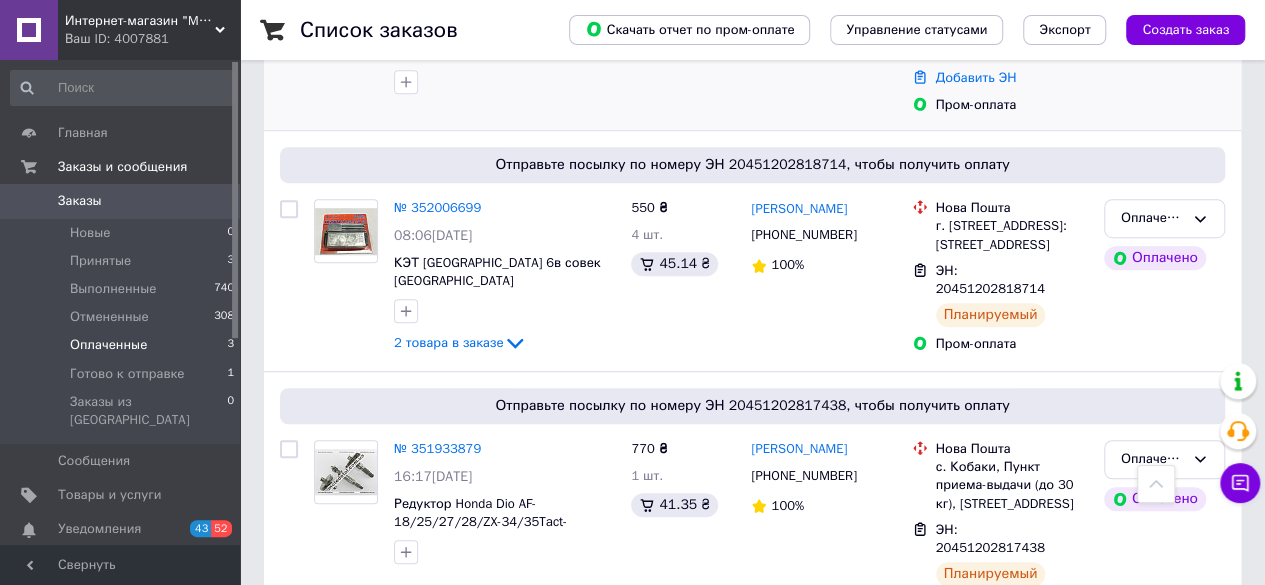 scroll, scrollTop: 570, scrollLeft: 0, axis: vertical 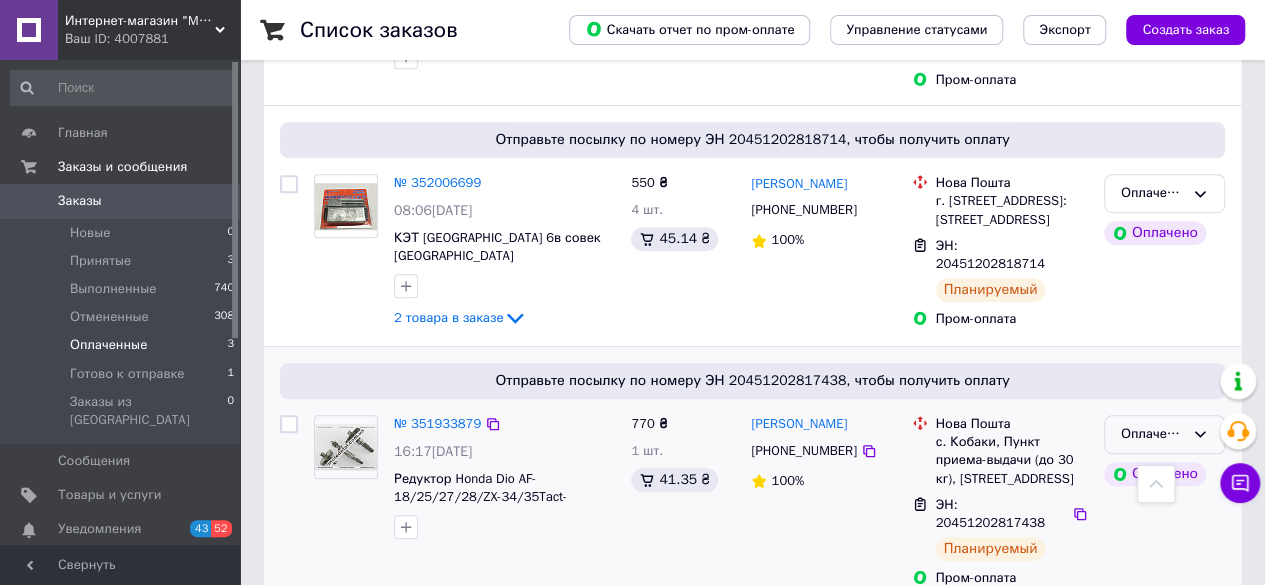 click on "Оплаченный" at bounding box center (1152, 434) 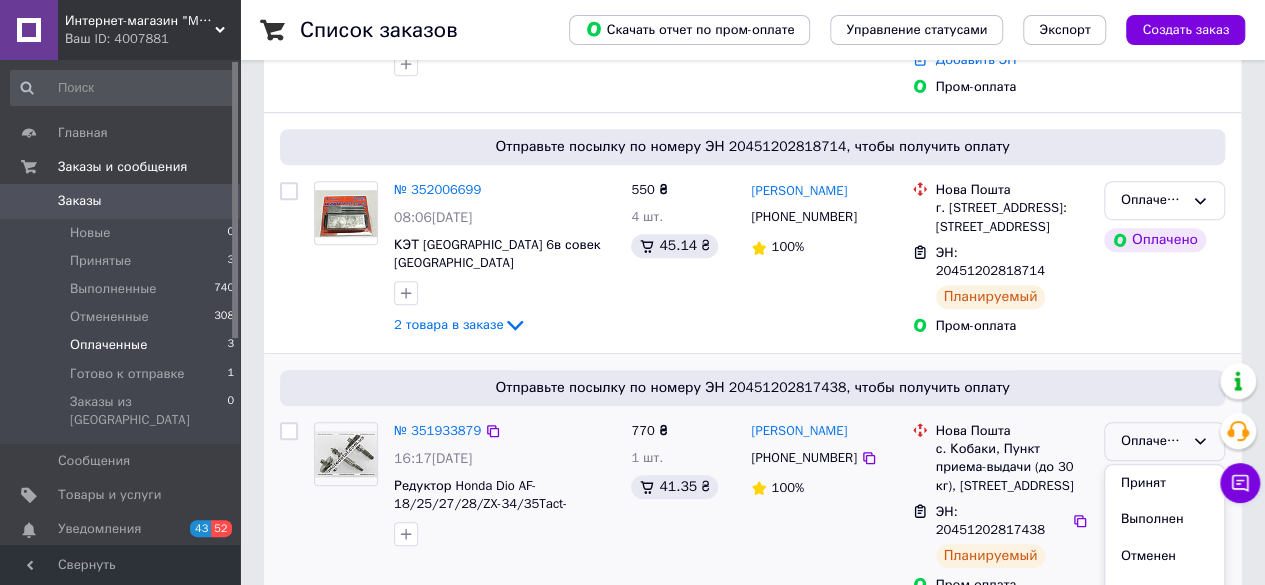 scroll, scrollTop: 570, scrollLeft: 0, axis: vertical 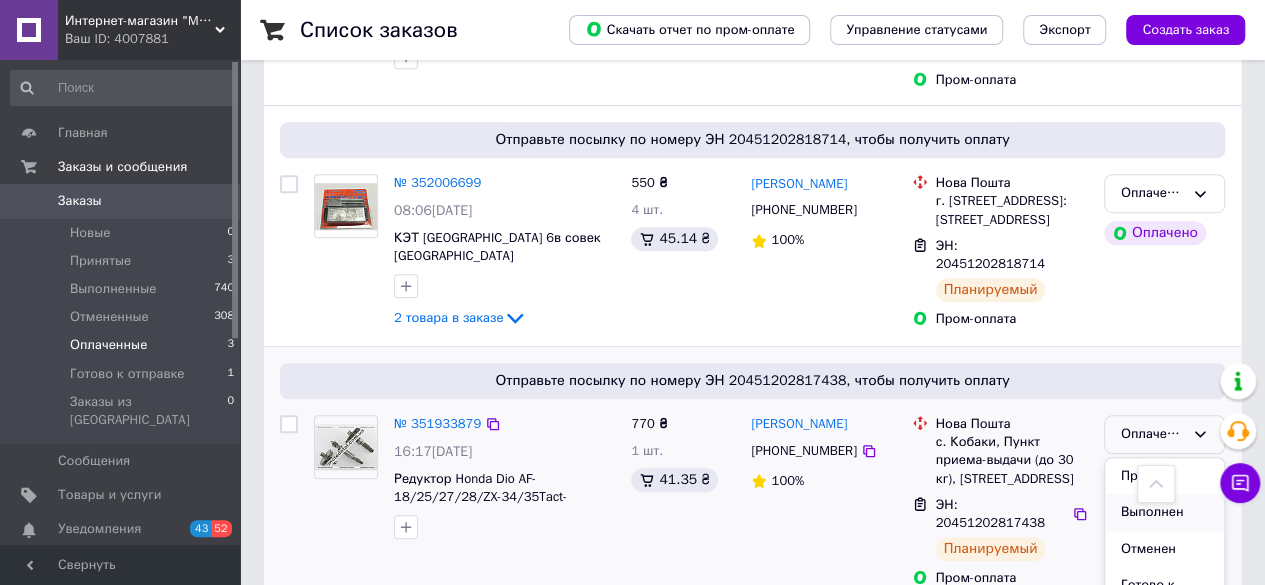 click on "Выполнен" at bounding box center [1164, 512] 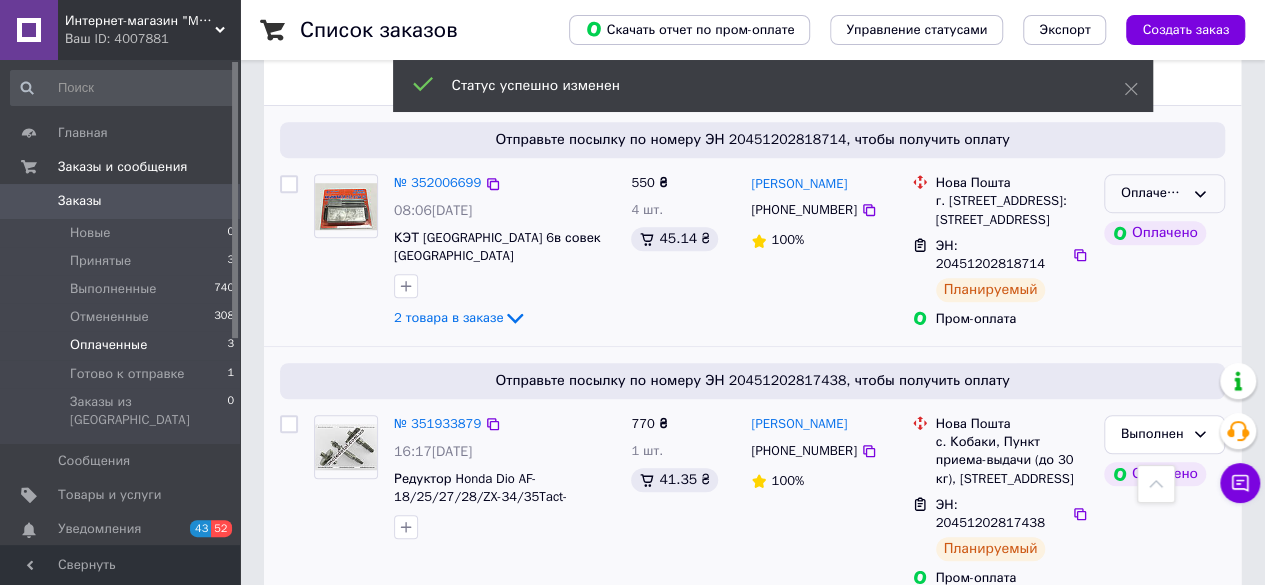click on "Оплаченный" at bounding box center (1164, 193) 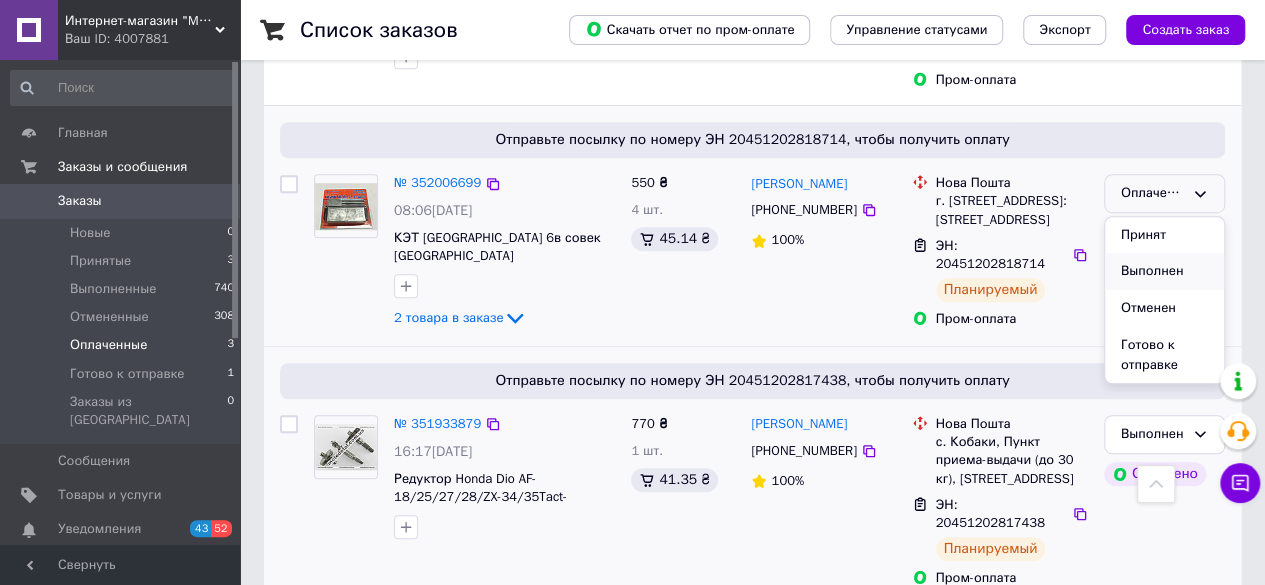 click on "Выполнен" at bounding box center [1164, 271] 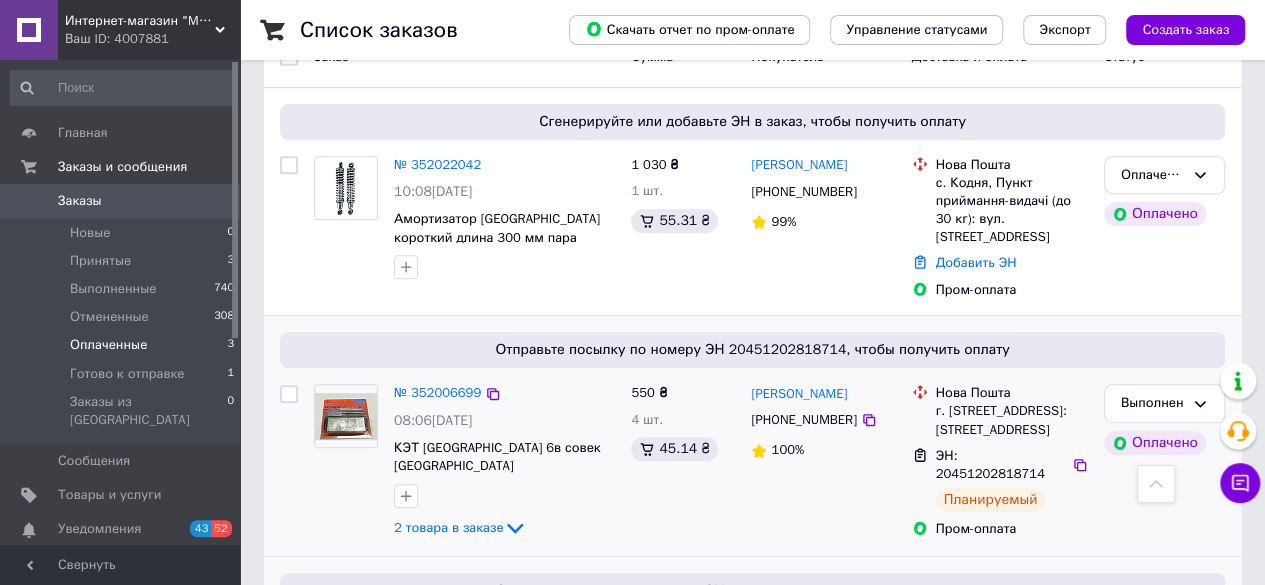 scroll, scrollTop: 270, scrollLeft: 0, axis: vertical 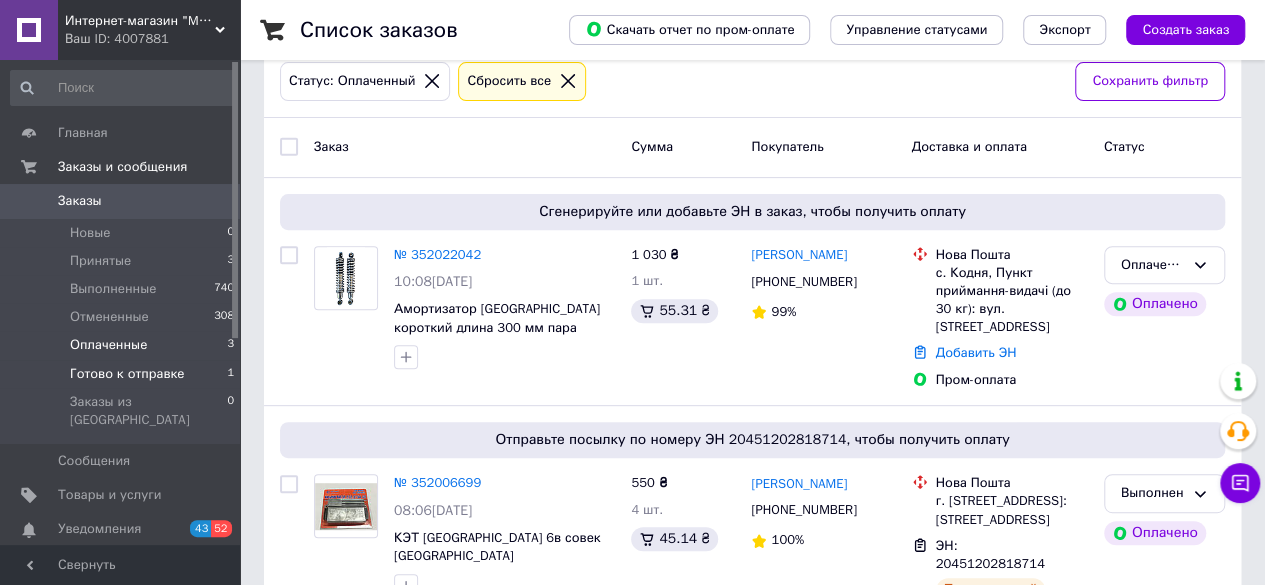 click on "Готово к отправке" at bounding box center (127, 374) 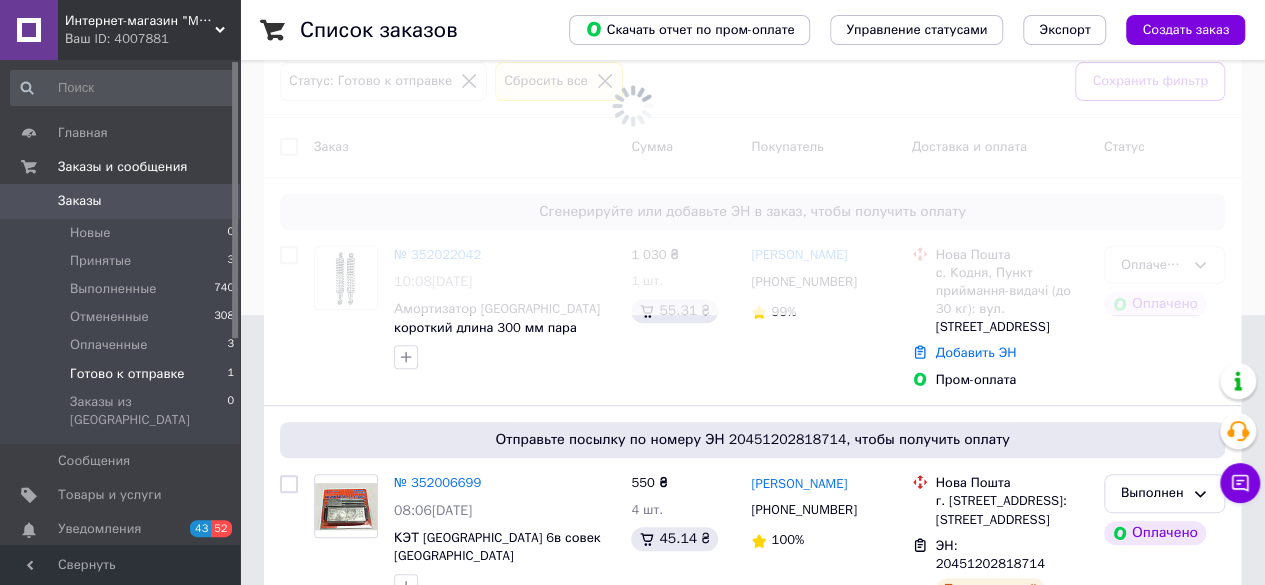 scroll, scrollTop: 0, scrollLeft: 0, axis: both 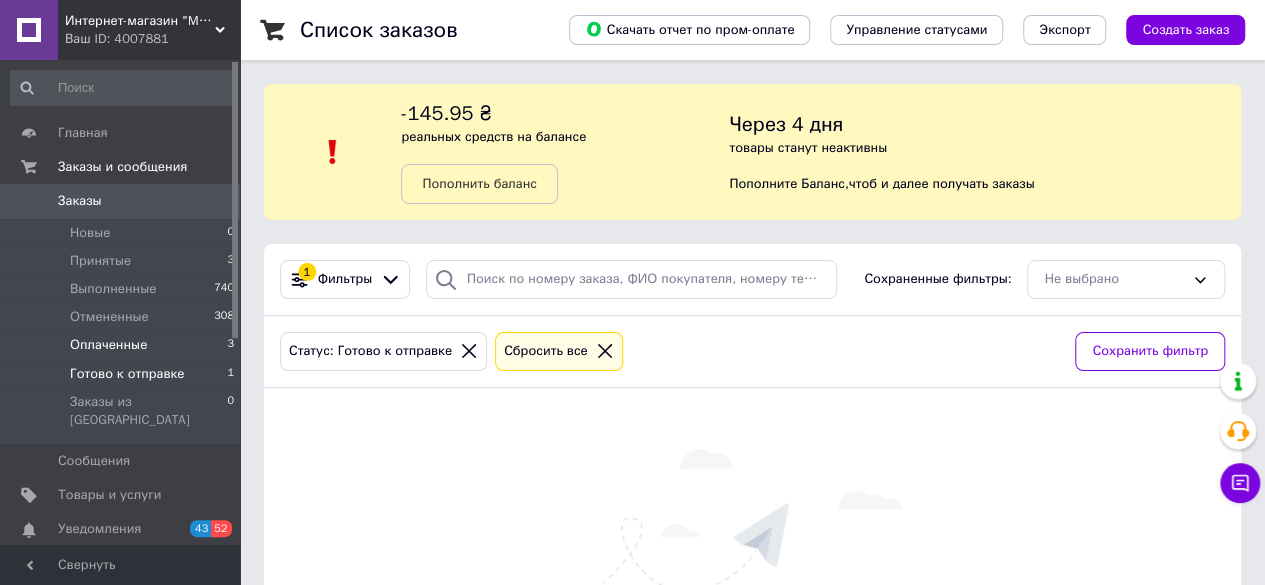 click on "Оплаченные" at bounding box center (108, 345) 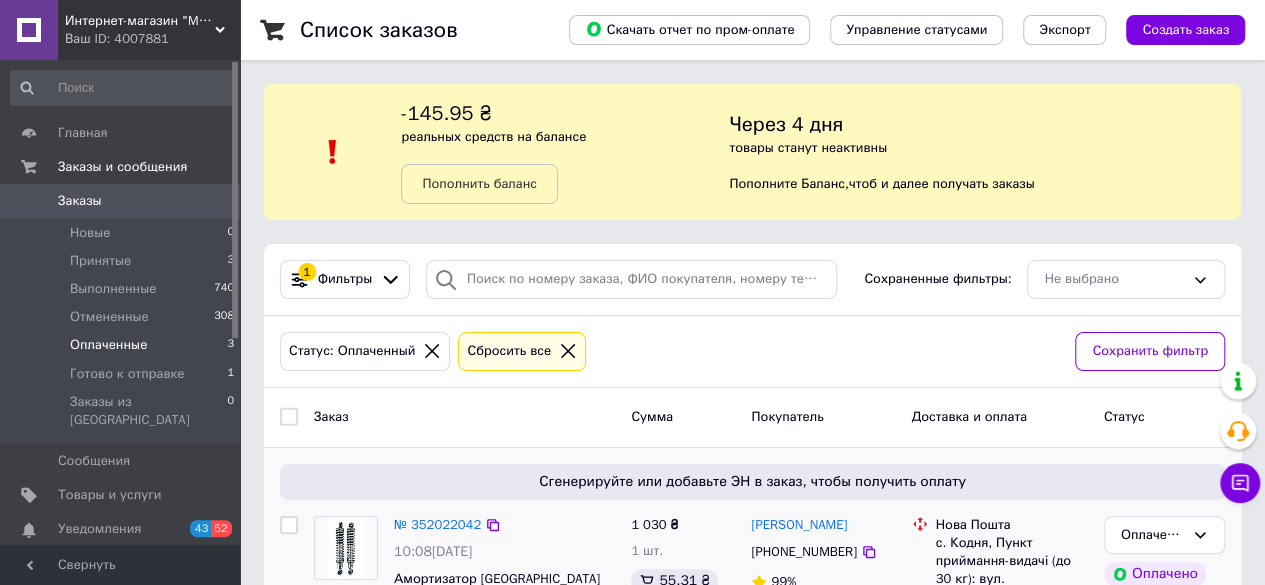 scroll, scrollTop: 94, scrollLeft: 0, axis: vertical 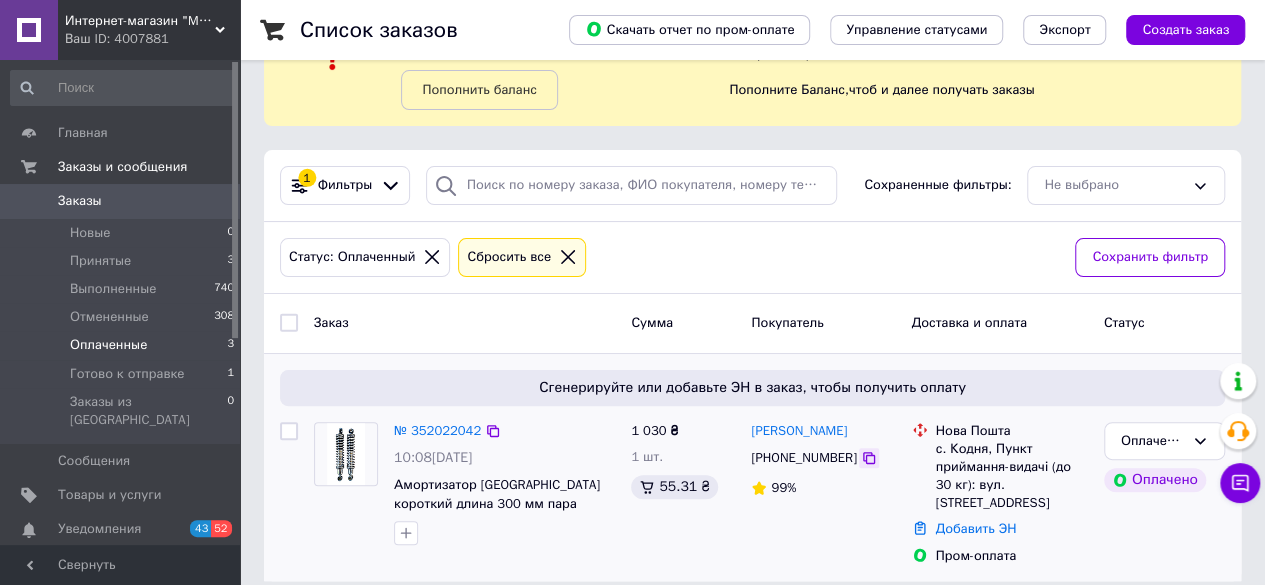 click 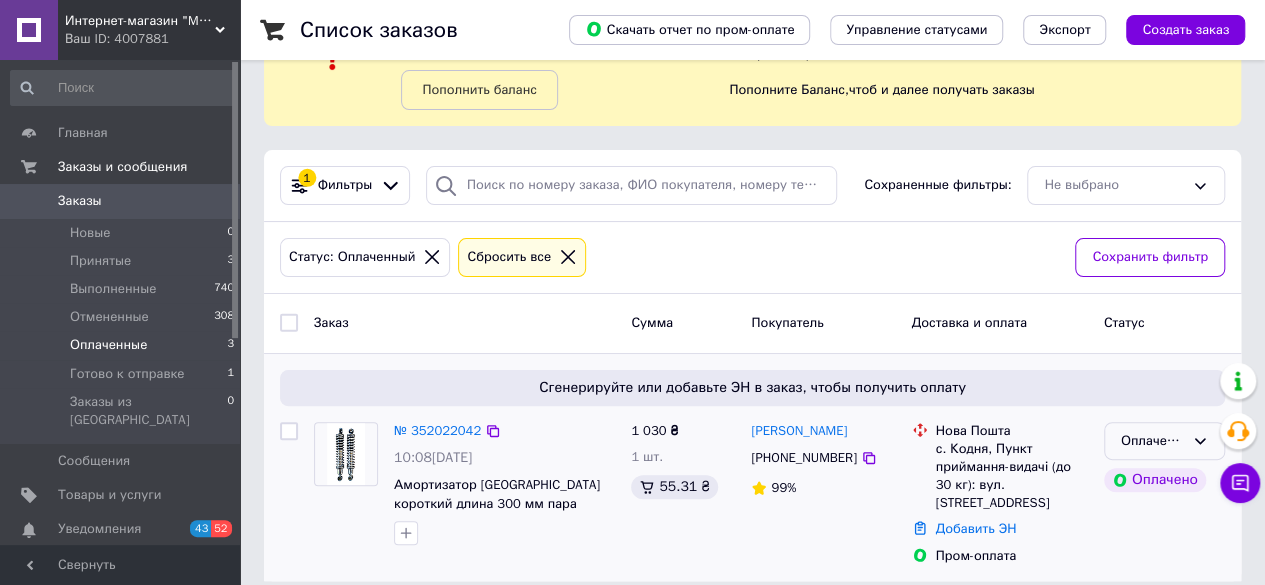 click 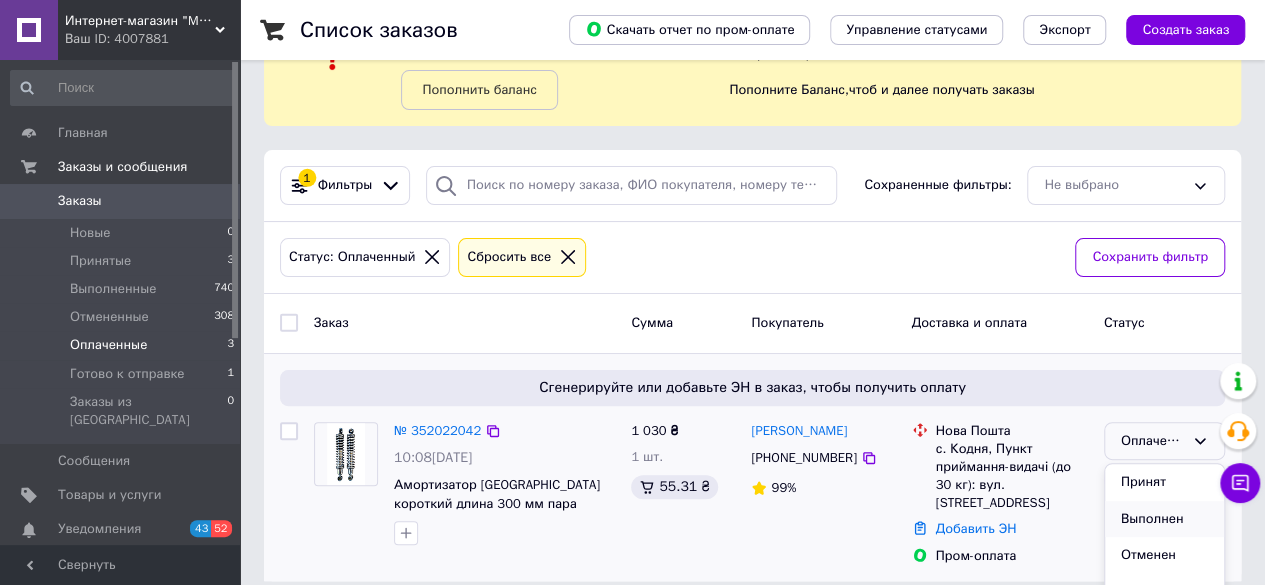 click on "Выполнен" at bounding box center (1164, 519) 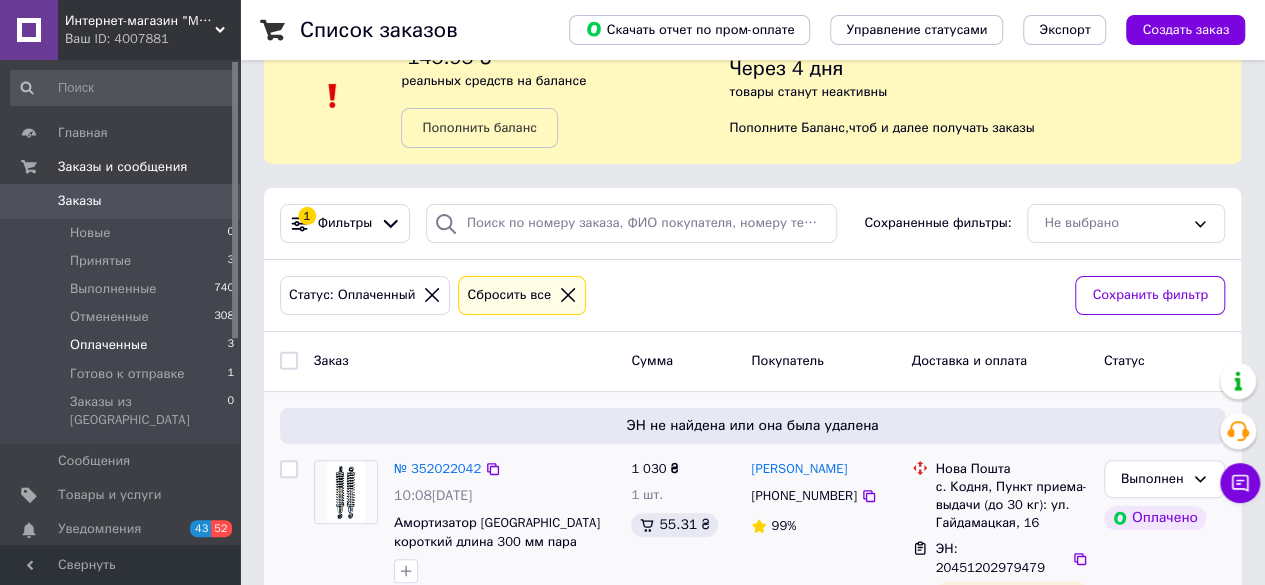 scroll, scrollTop: 0, scrollLeft: 0, axis: both 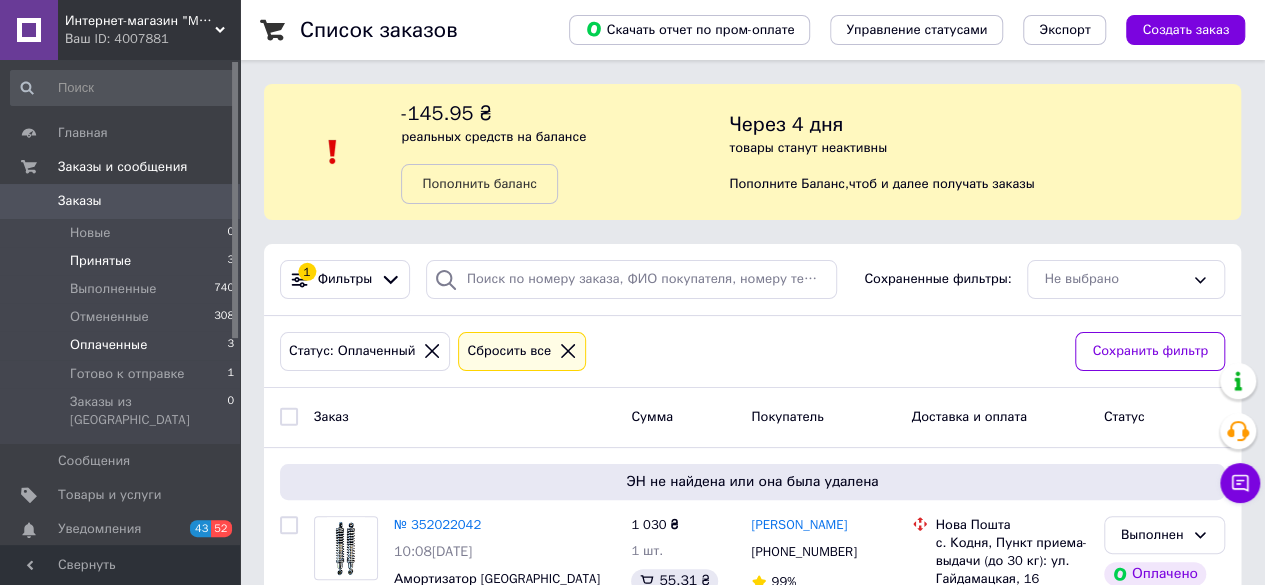 click on "Принятые" at bounding box center (100, 261) 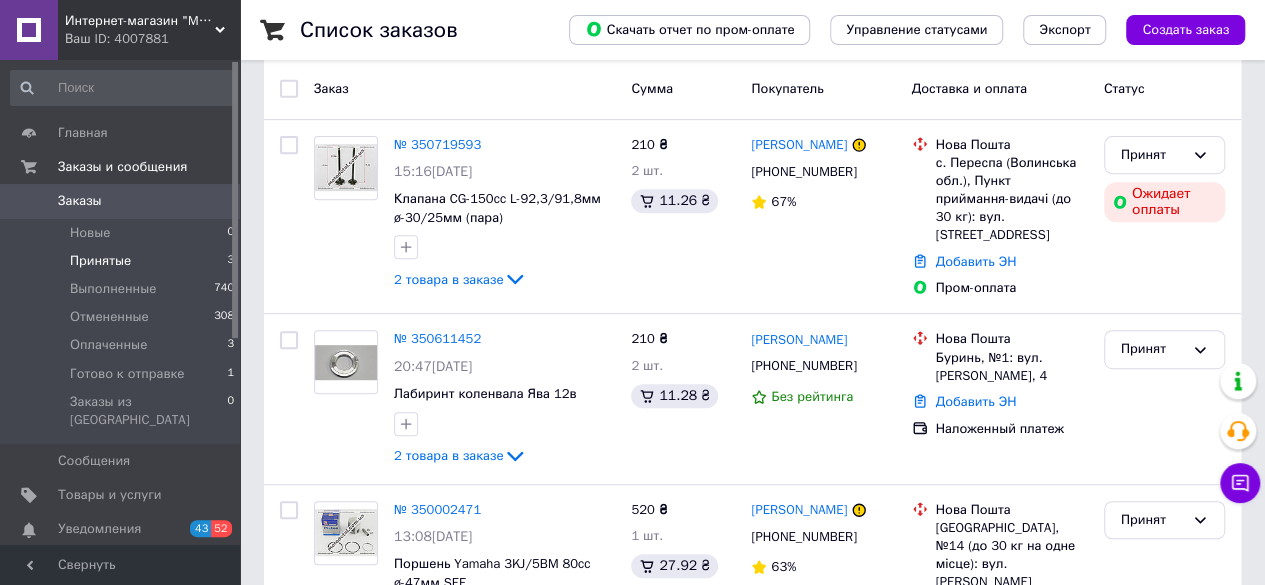 scroll, scrollTop: 400, scrollLeft: 0, axis: vertical 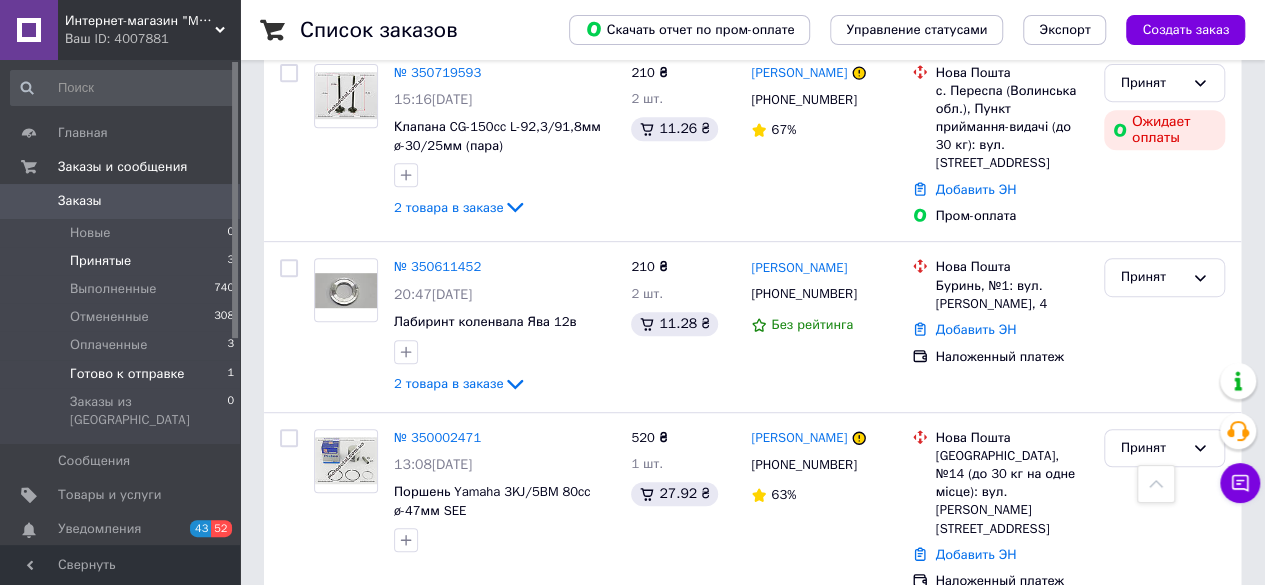 click on "Готово к отправке" at bounding box center [127, 374] 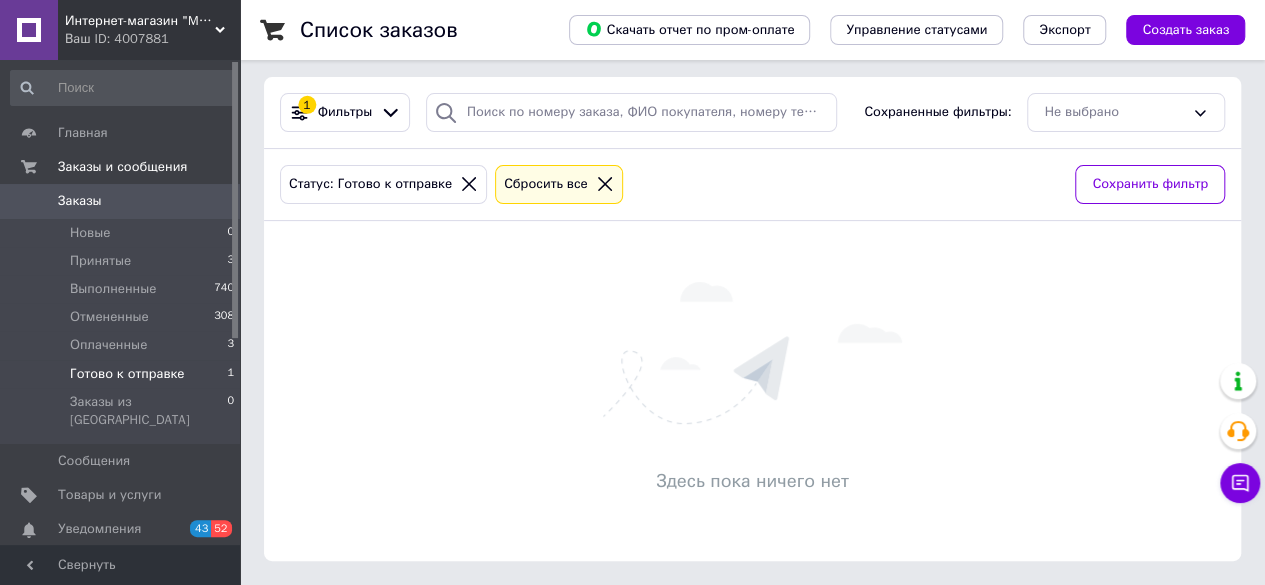 scroll, scrollTop: 0, scrollLeft: 0, axis: both 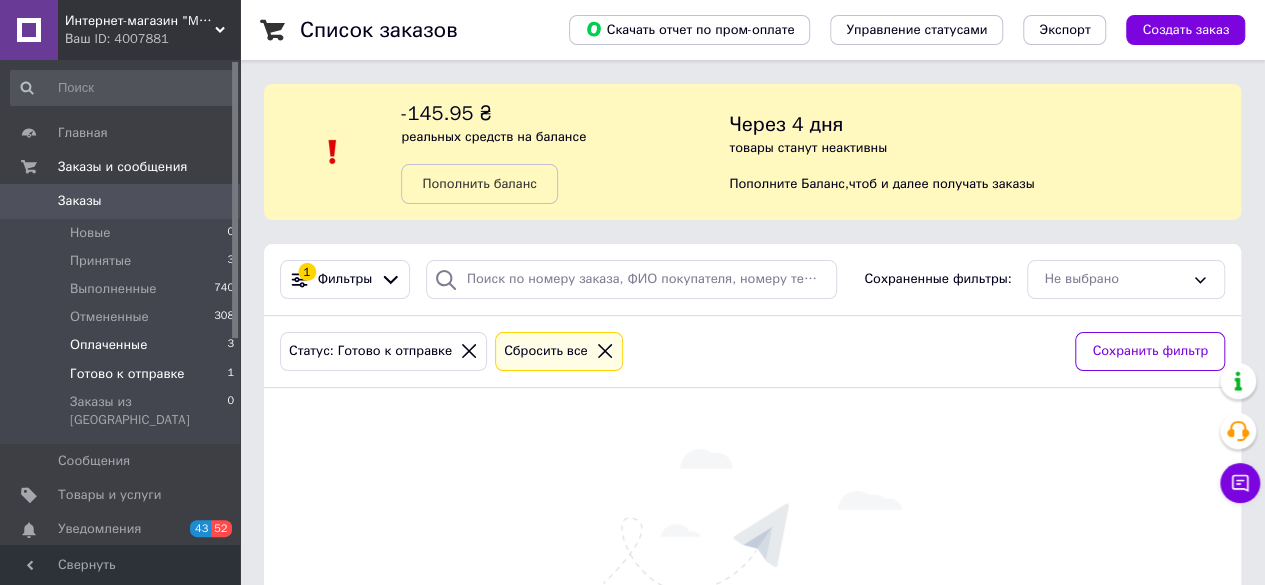 click on "Оплаченные" at bounding box center (108, 345) 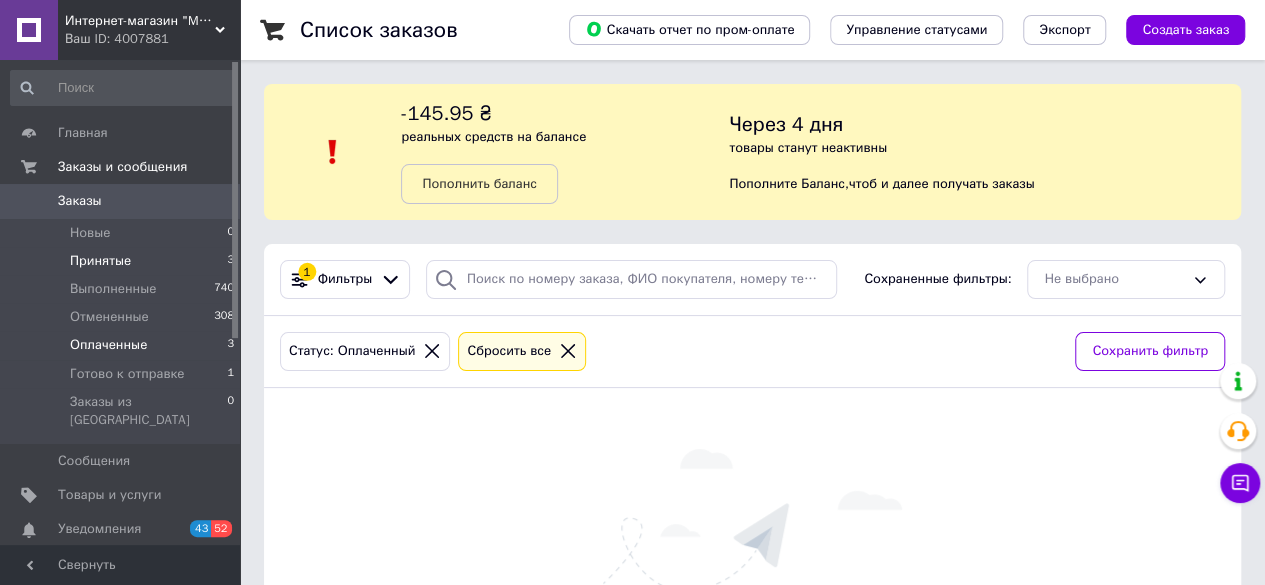 click on "Принятые" at bounding box center [100, 261] 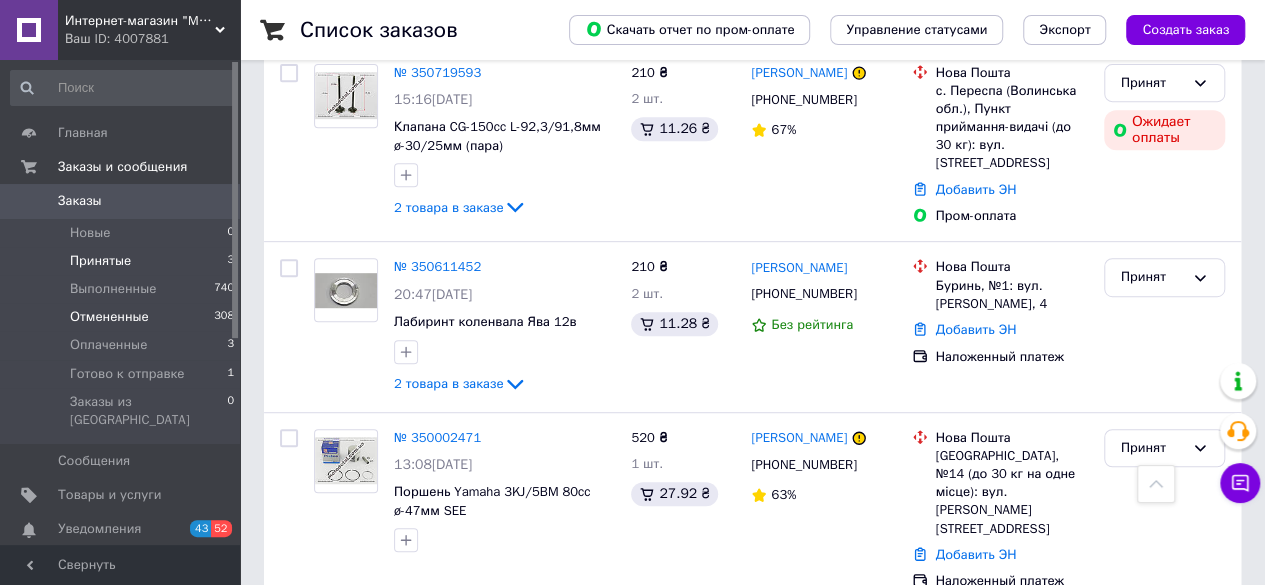 scroll, scrollTop: 0, scrollLeft: 0, axis: both 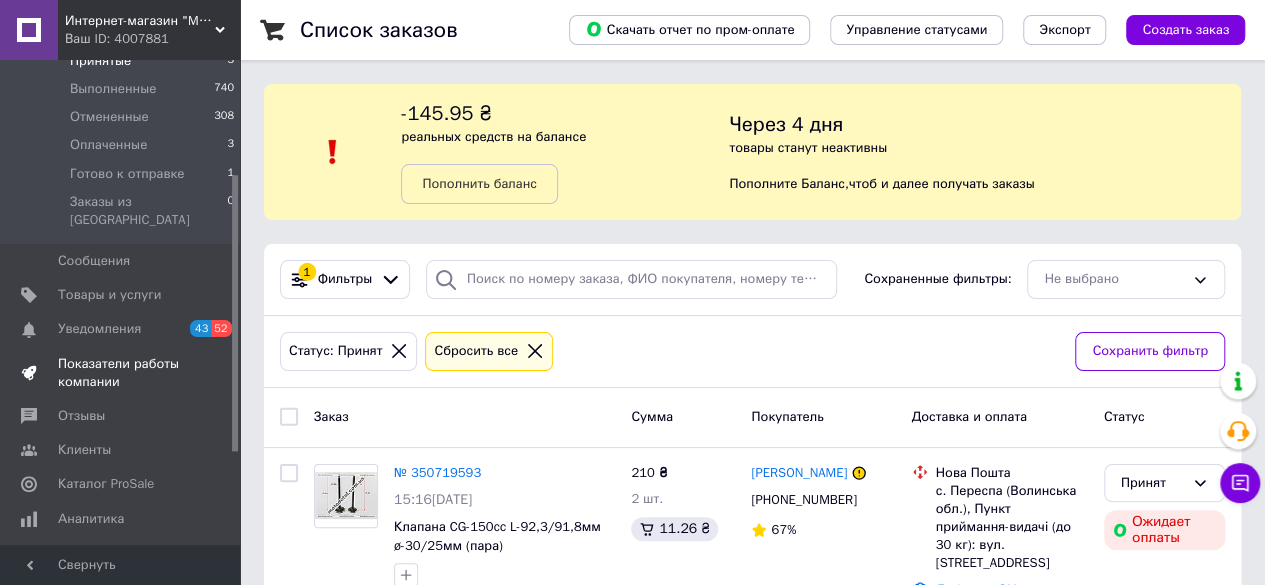 click on "Показатели работы компании" at bounding box center [121, 373] 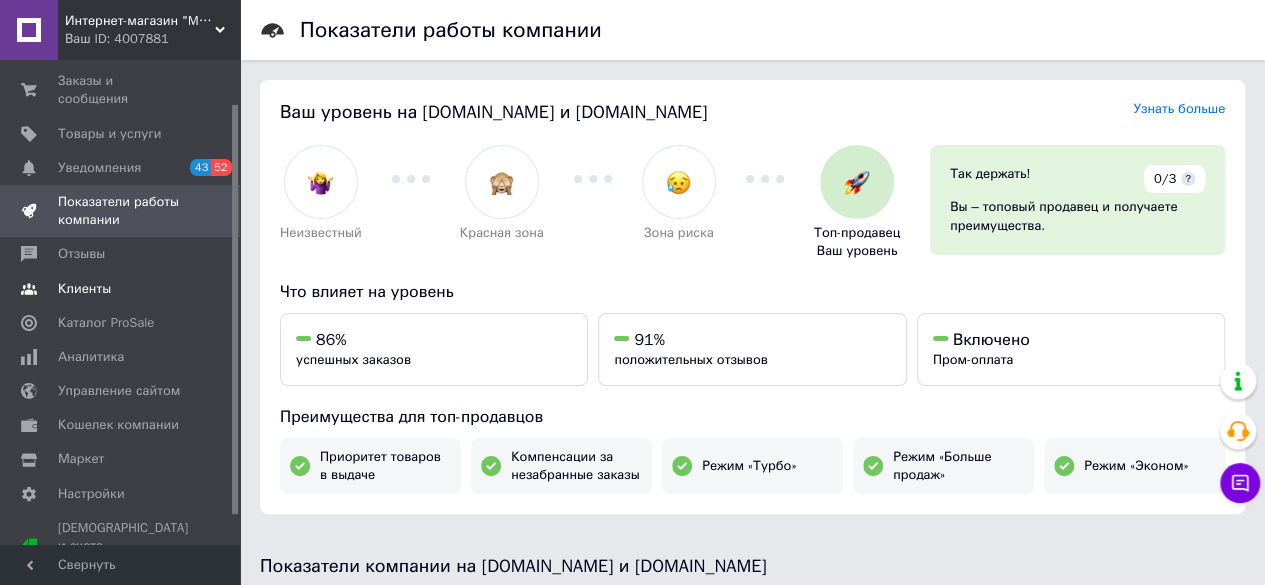 scroll, scrollTop: 0, scrollLeft: 0, axis: both 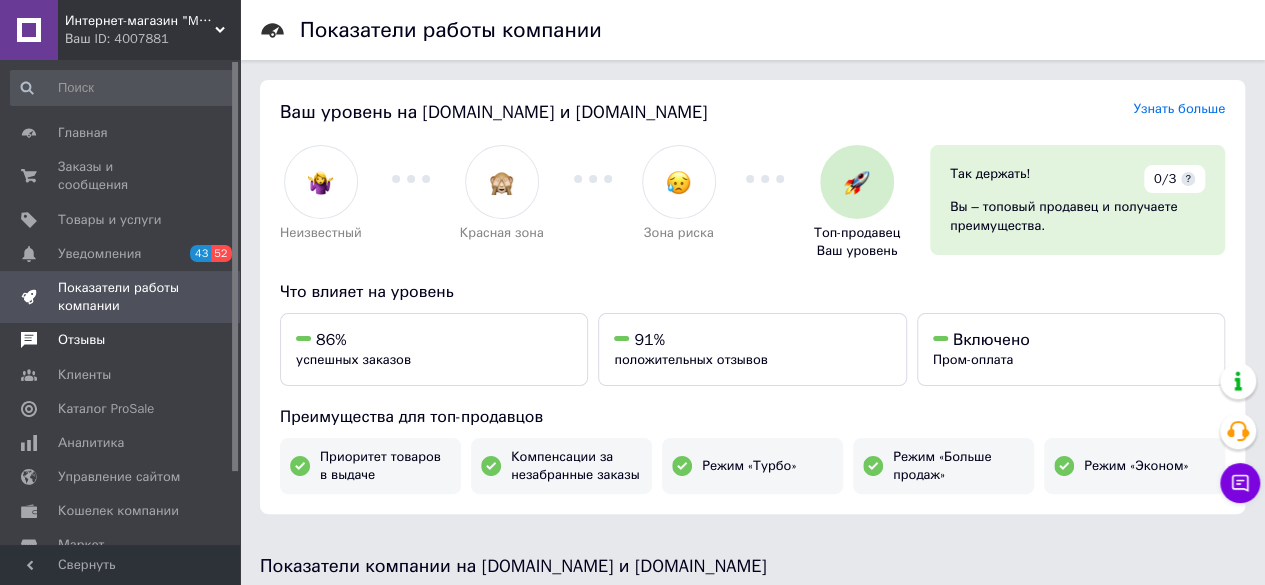 click on "Отзывы" at bounding box center [81, 340] 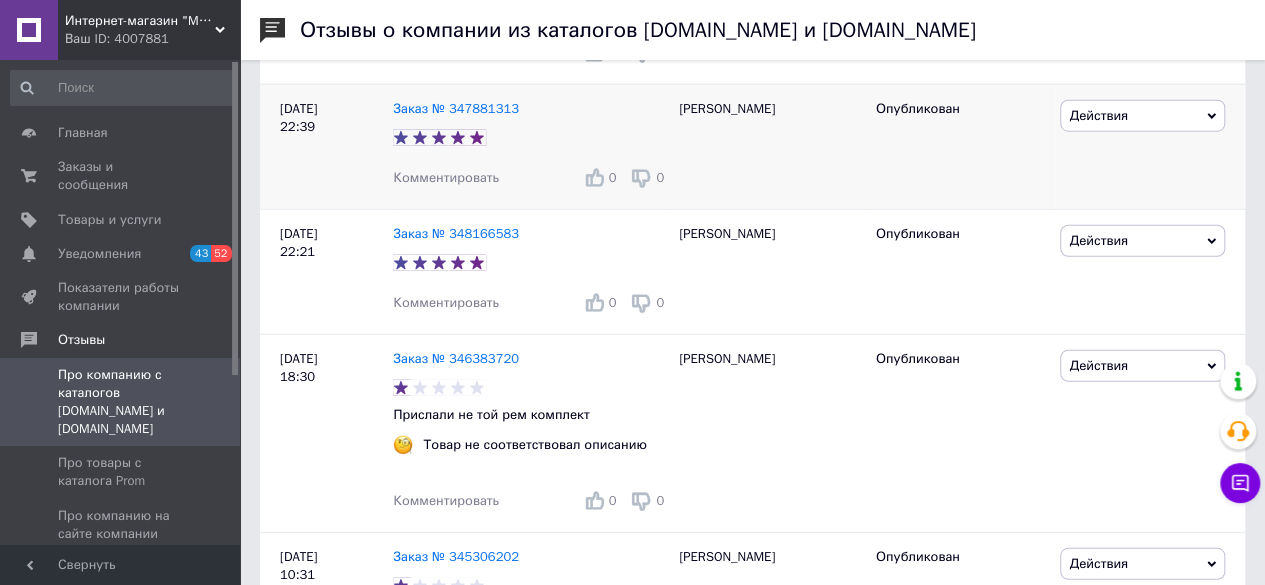 scroll, scrollTop: 2700, scrollLeft: 0, axis: vertical 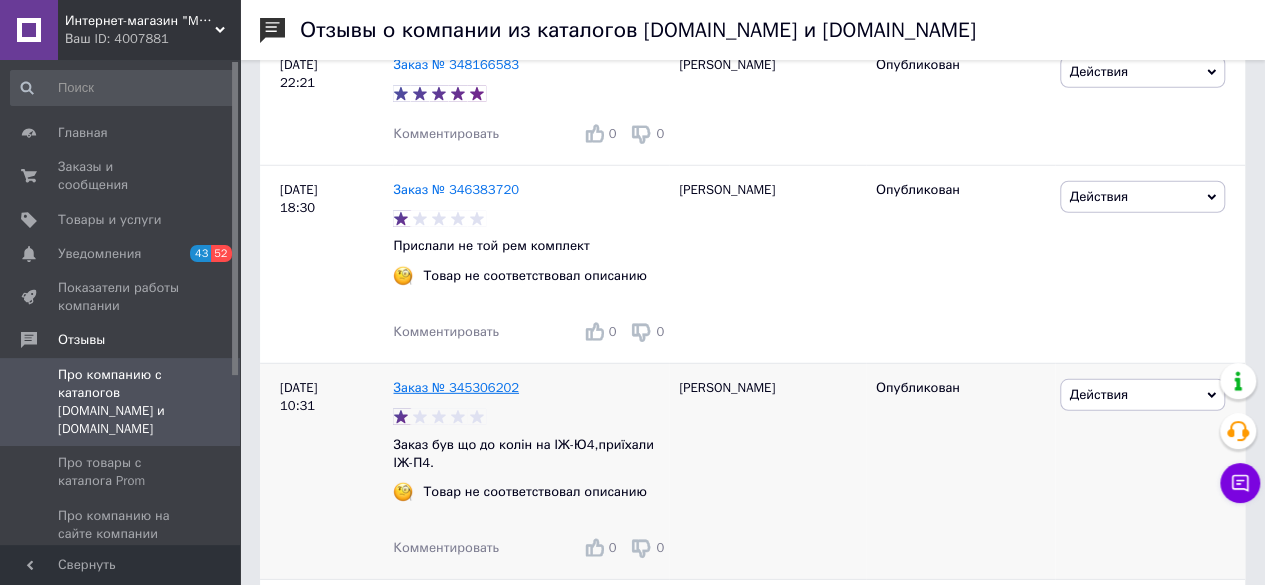 click on "Заказ № 345306202" at bounding box center (456, 387) 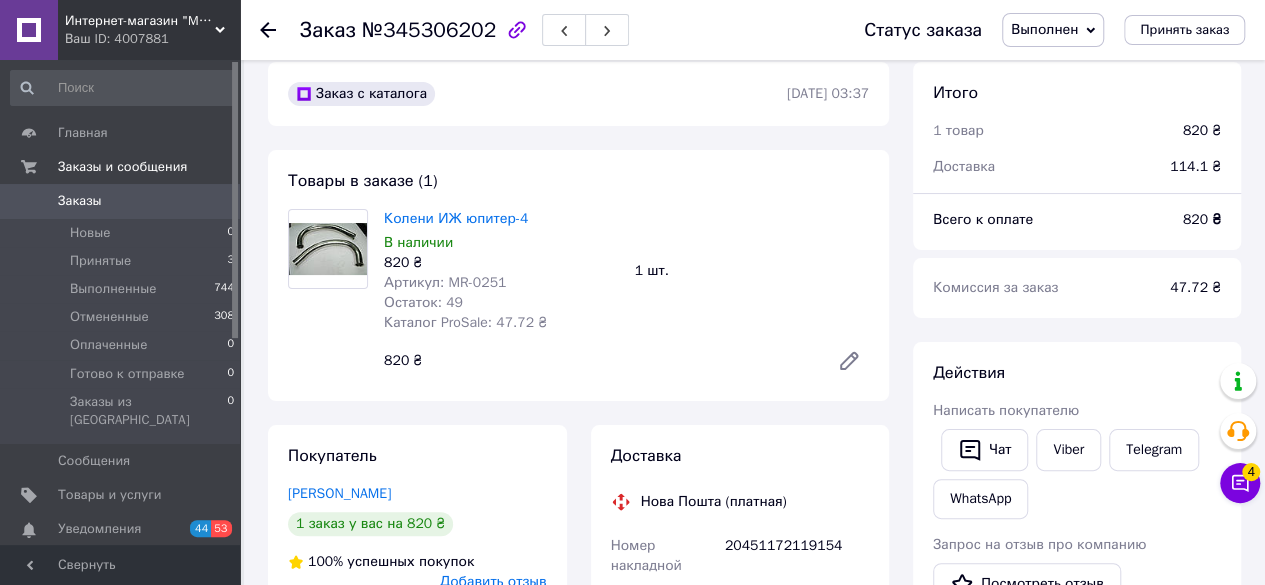 scroll, scrollTop: 0, scrollLeft: 0, axis: both 